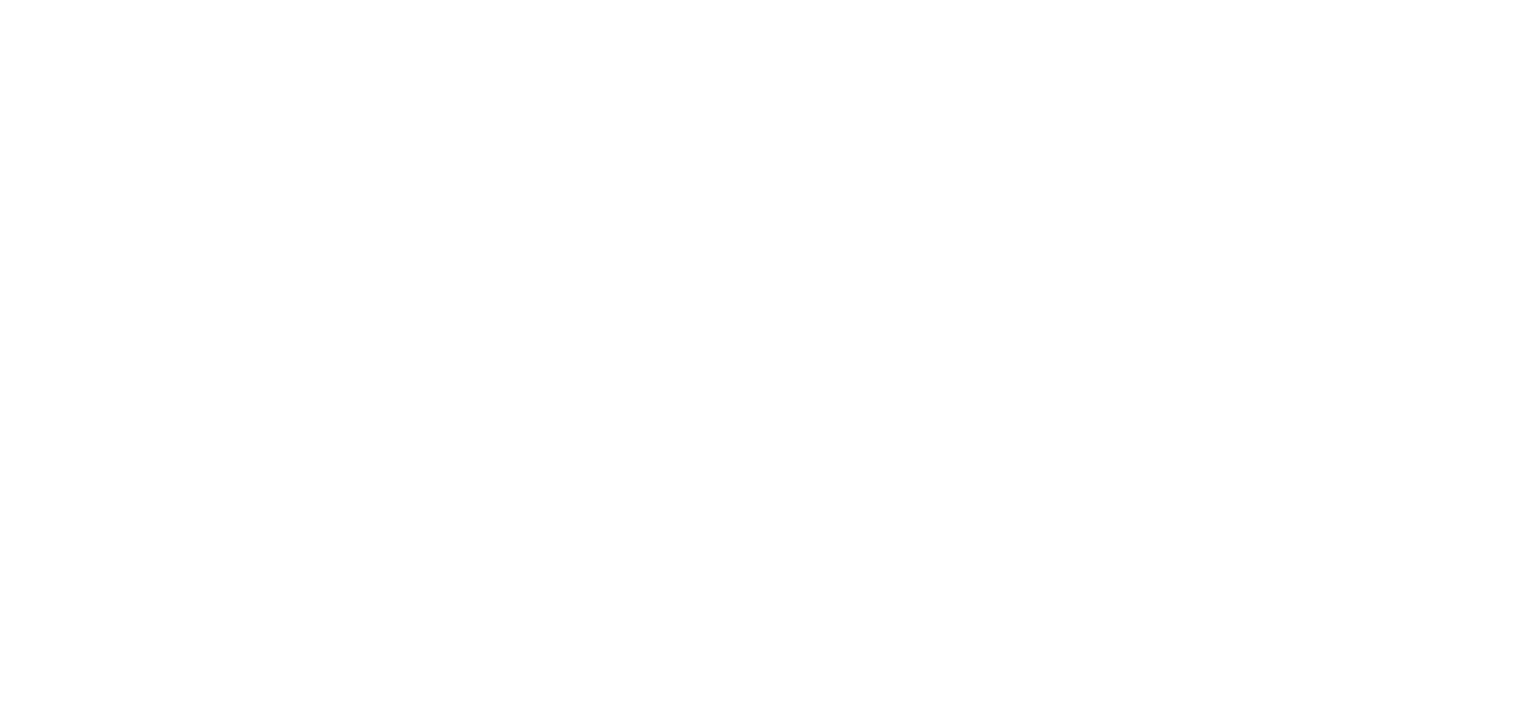 scroll, scrollTop: 0, scrollLeft: 0, axis: both 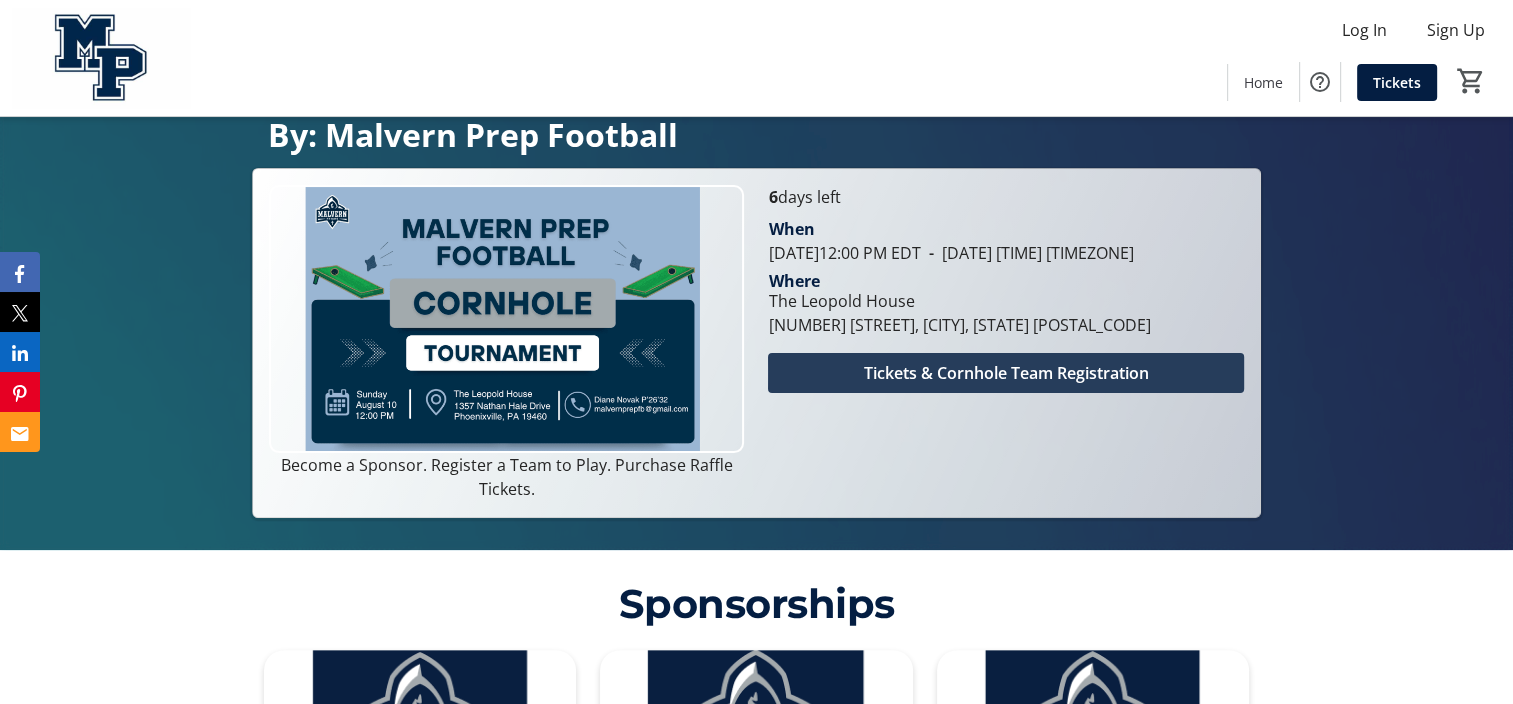 click on "Tickets & Cornhole Team Registration" at bounding box center (1006, 373) 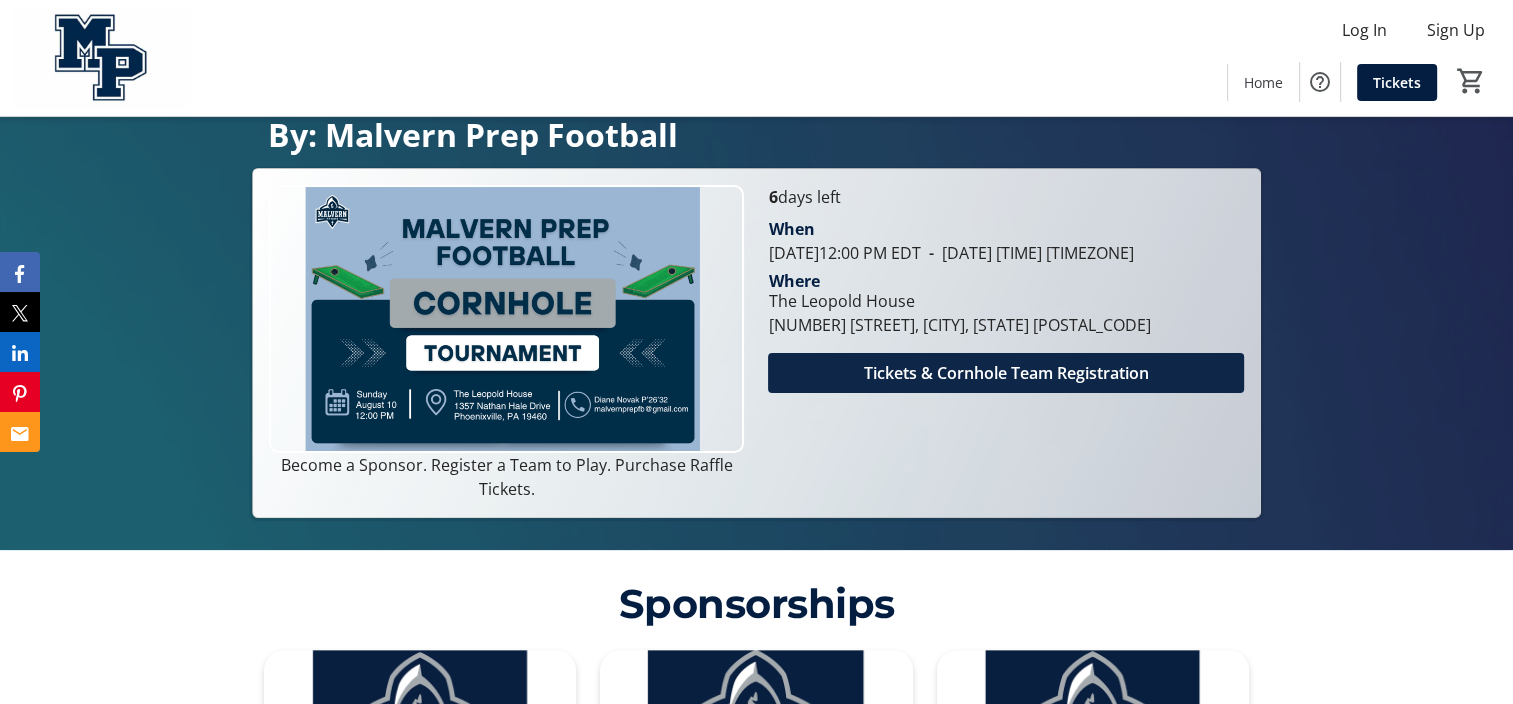 scroll, scrollTop: 0, scrollLeft: 0, axis: both 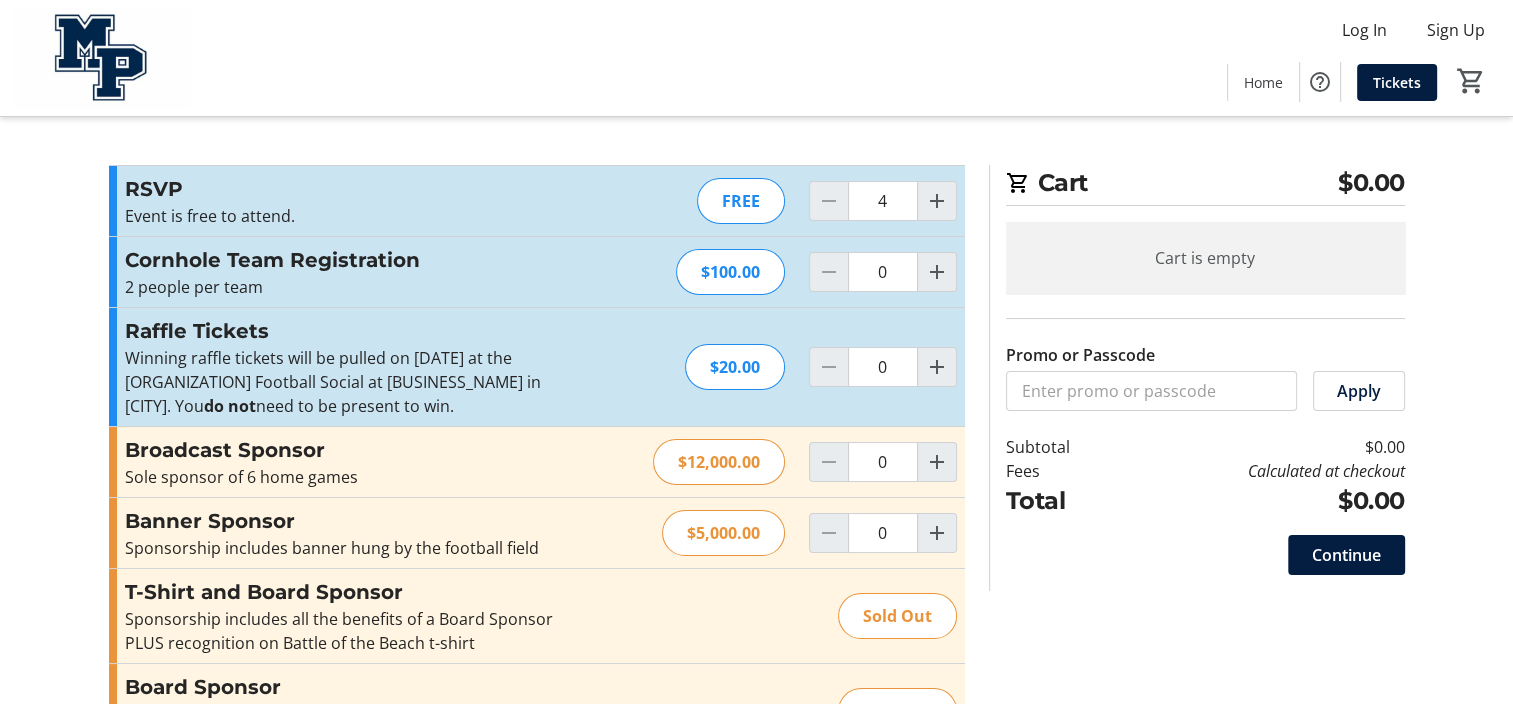 type on "5" 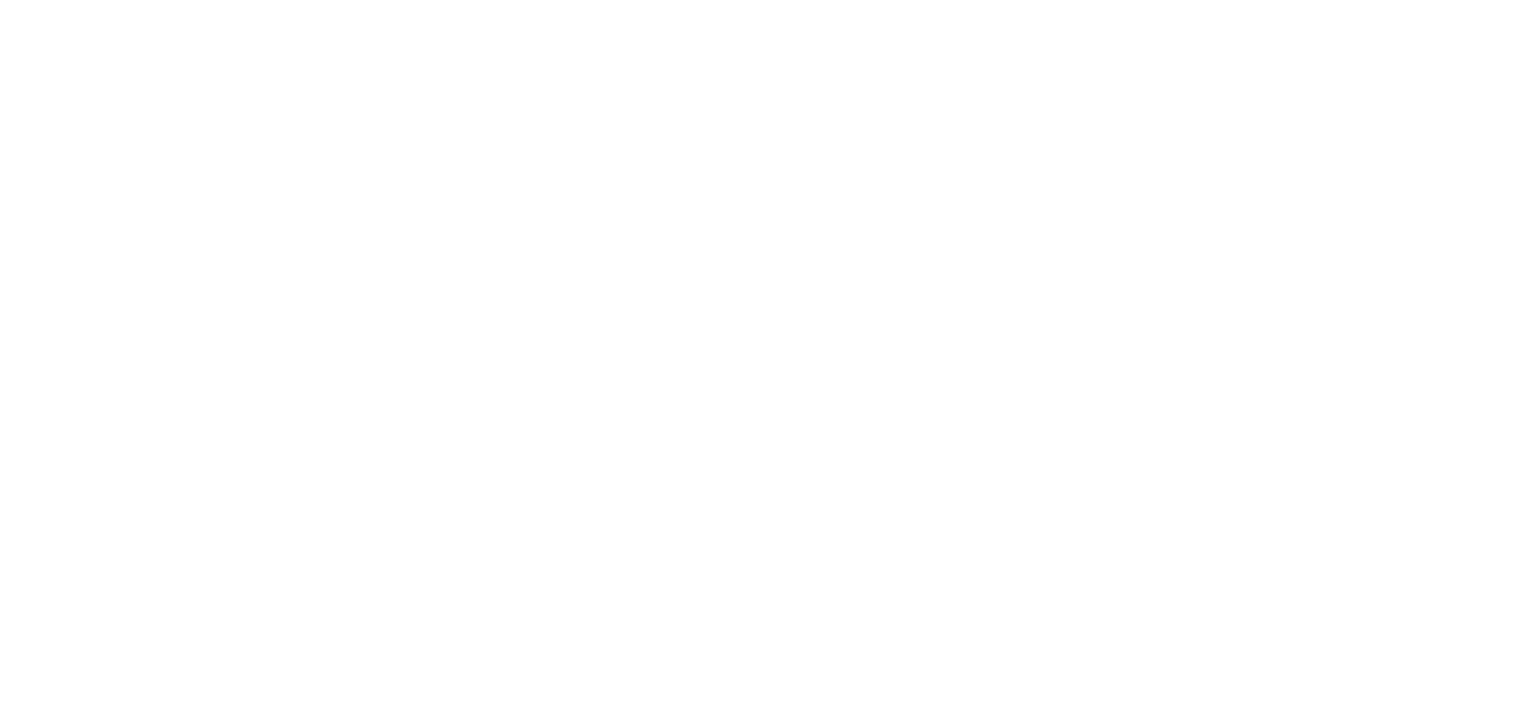 scroll, scrollTop: 0, scrollLeft: 0, axis: both 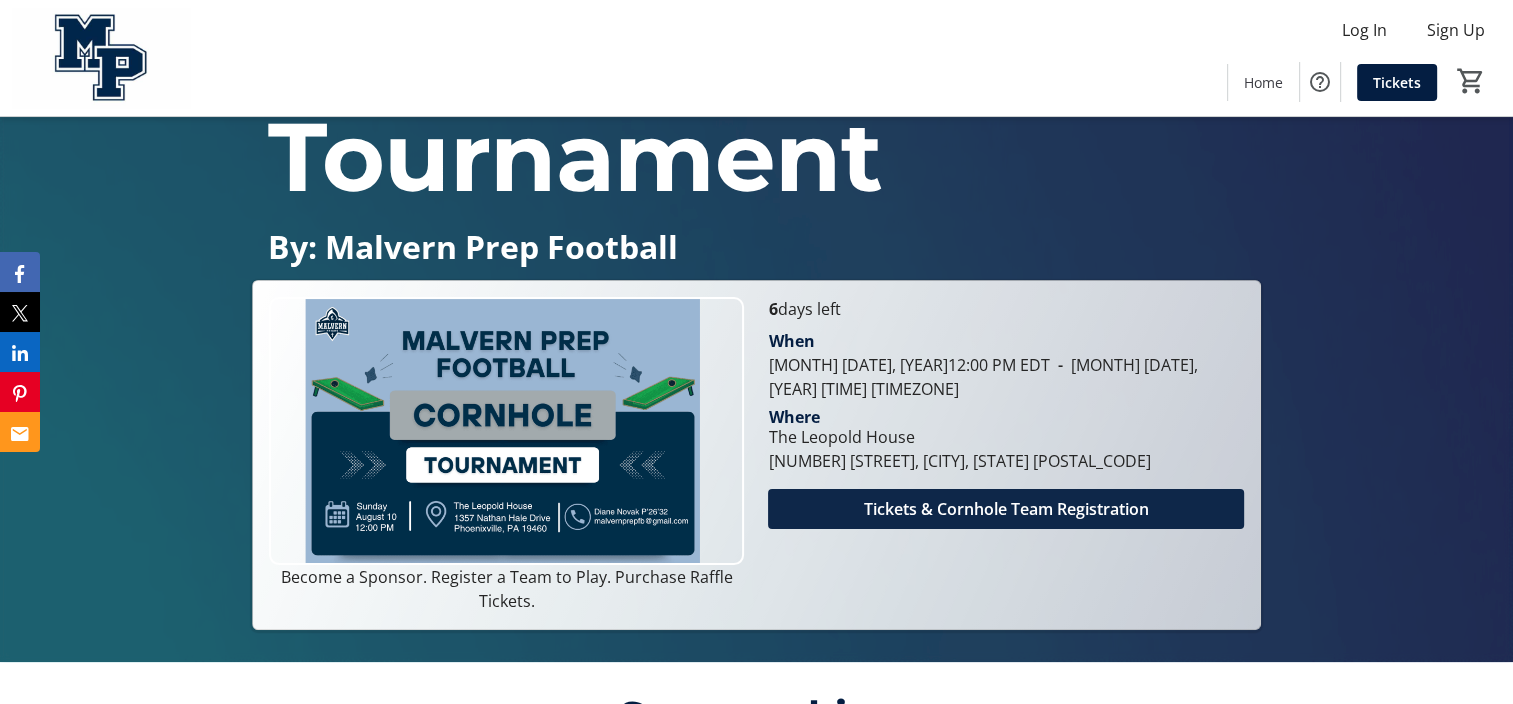click on "Tickets & Cornhole Team Registration" at bounding box center (1006, 509) 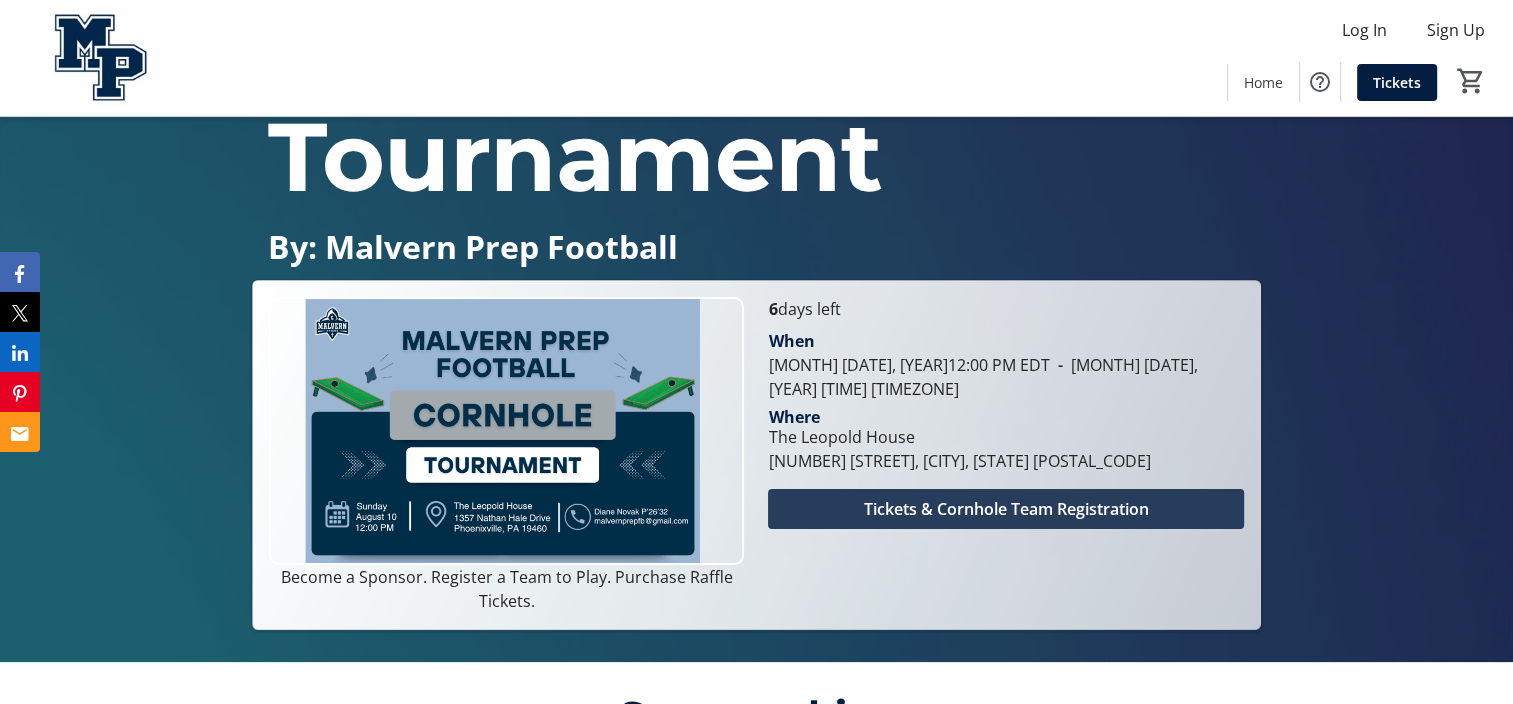 scroll, scrollTop: 0, scrollLeft: 0, axis: both 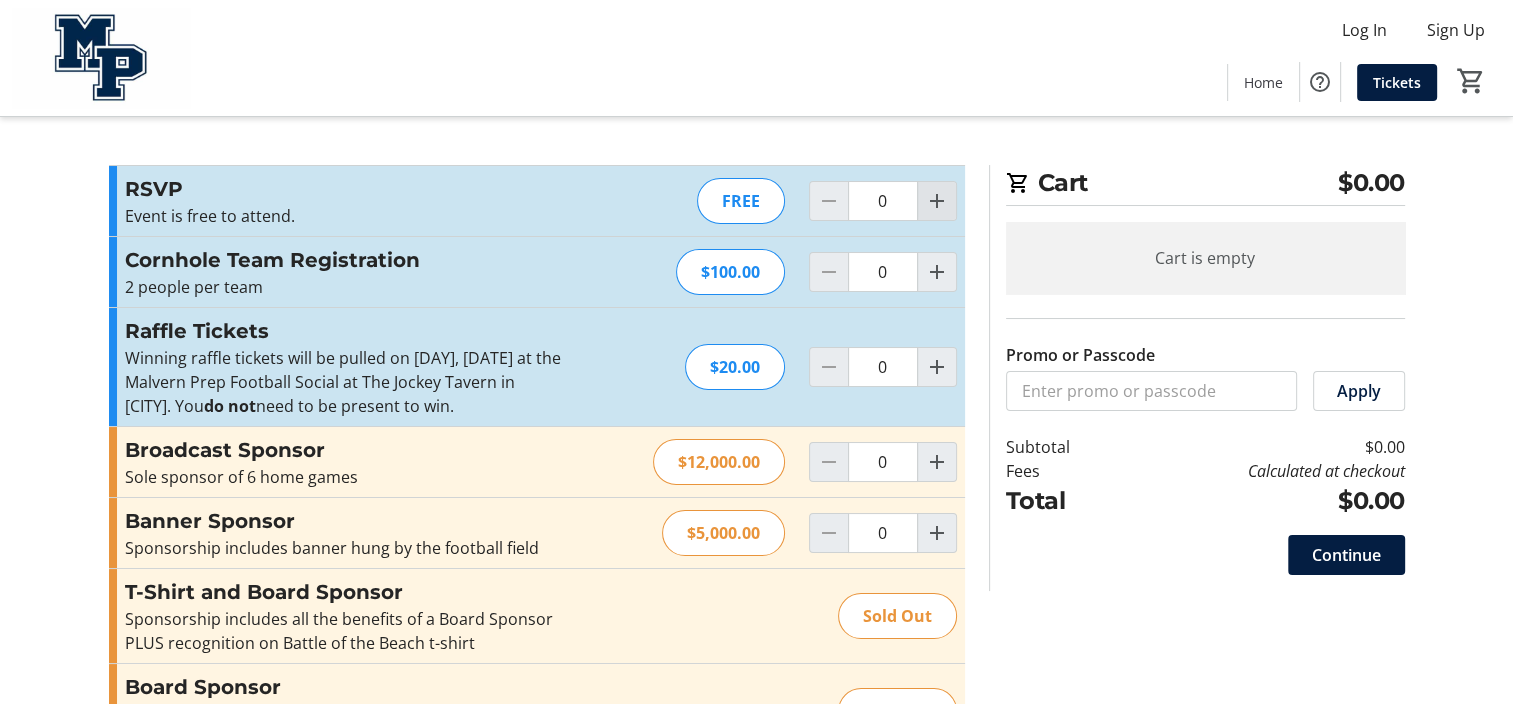 click 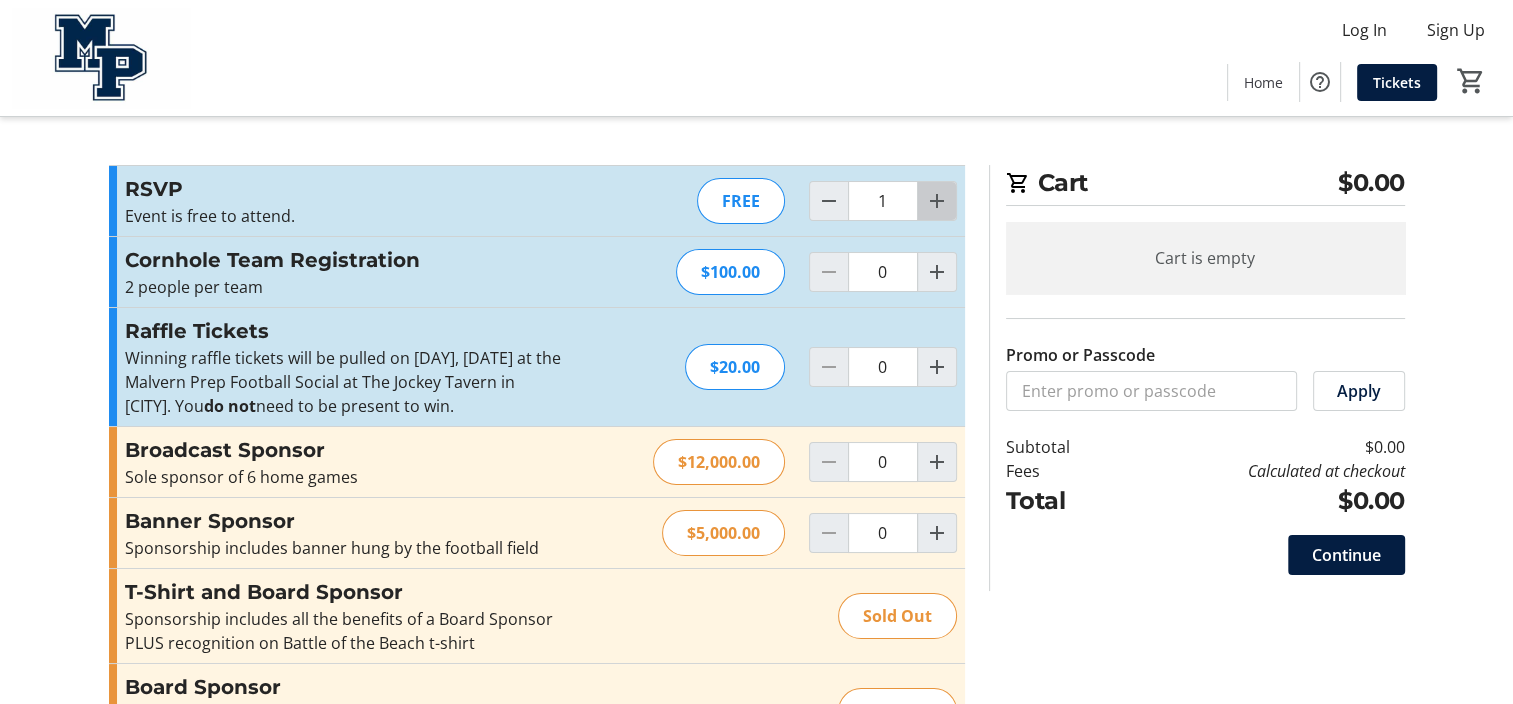 click 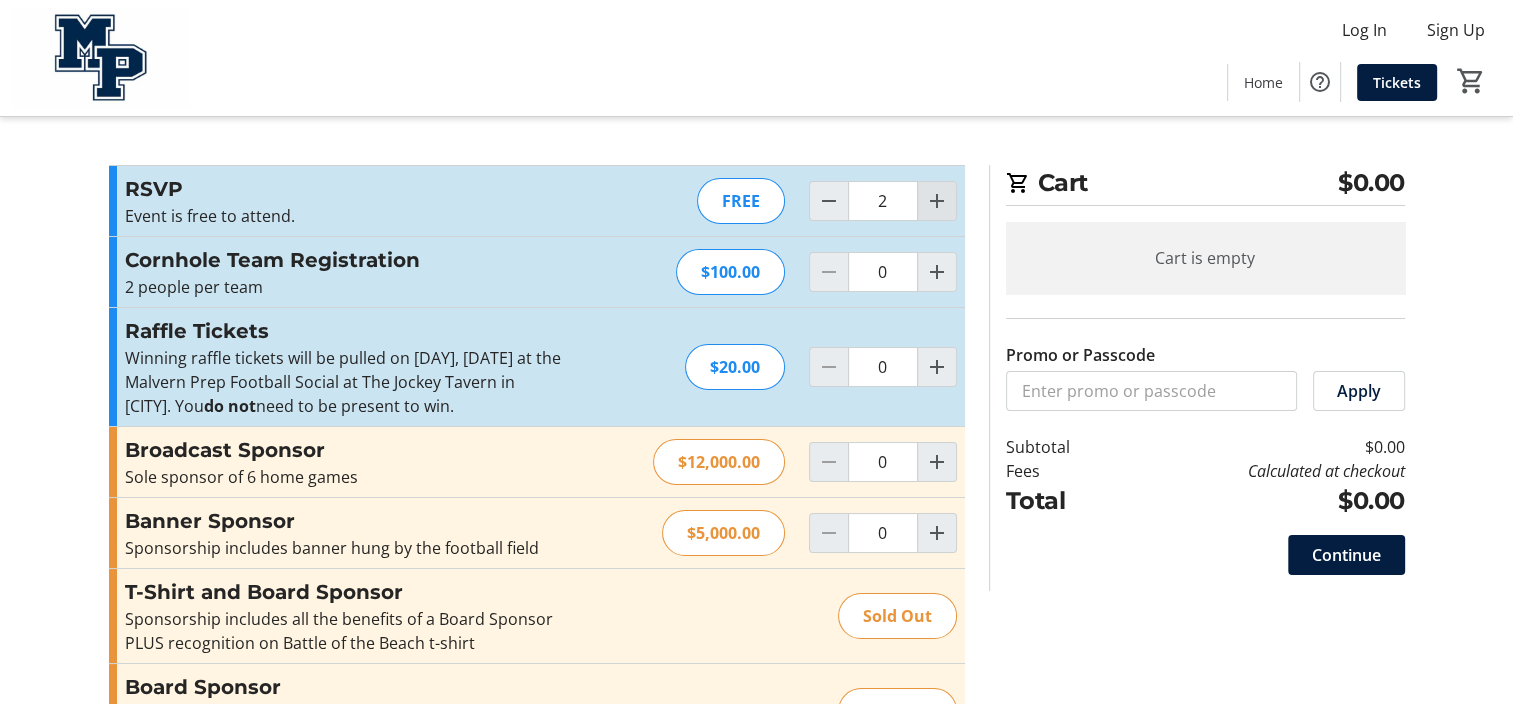 click 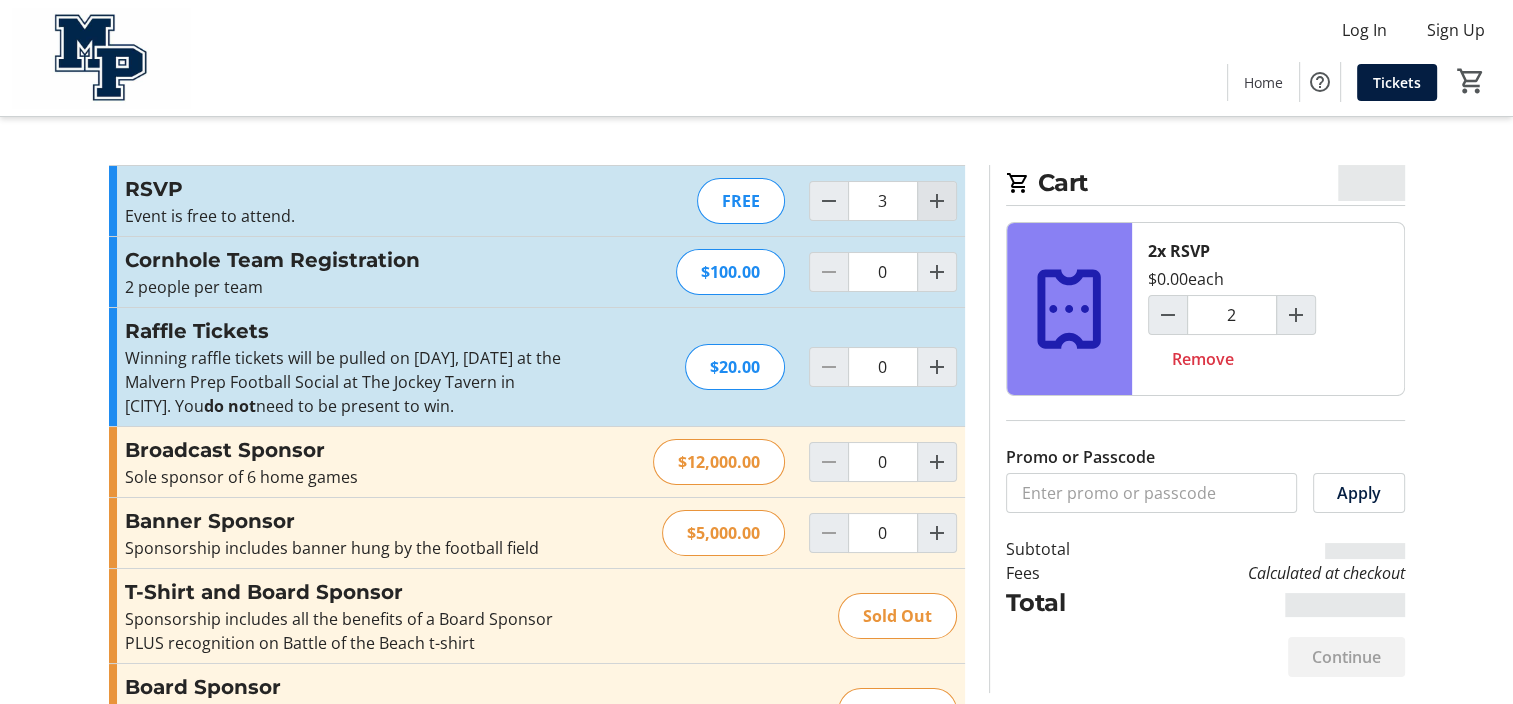 type on "3" 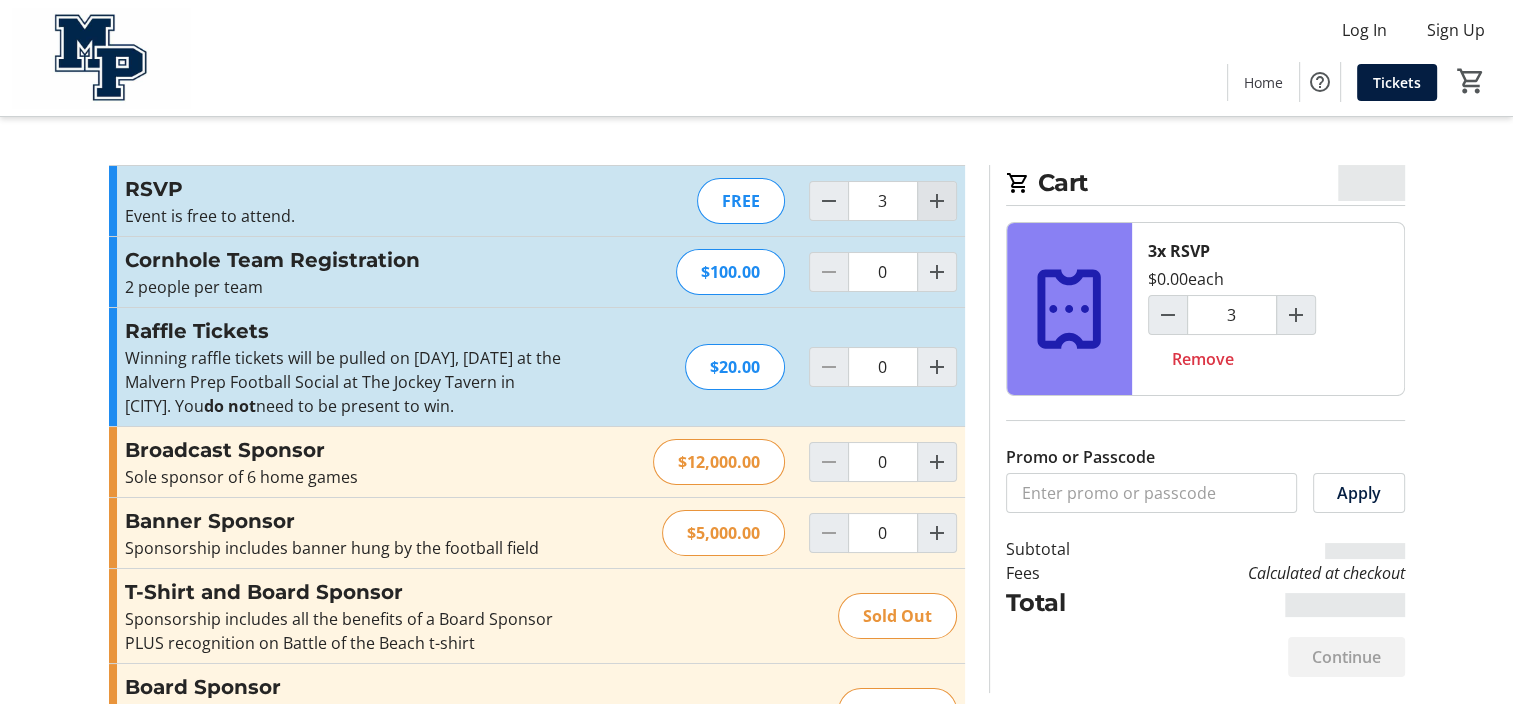 click 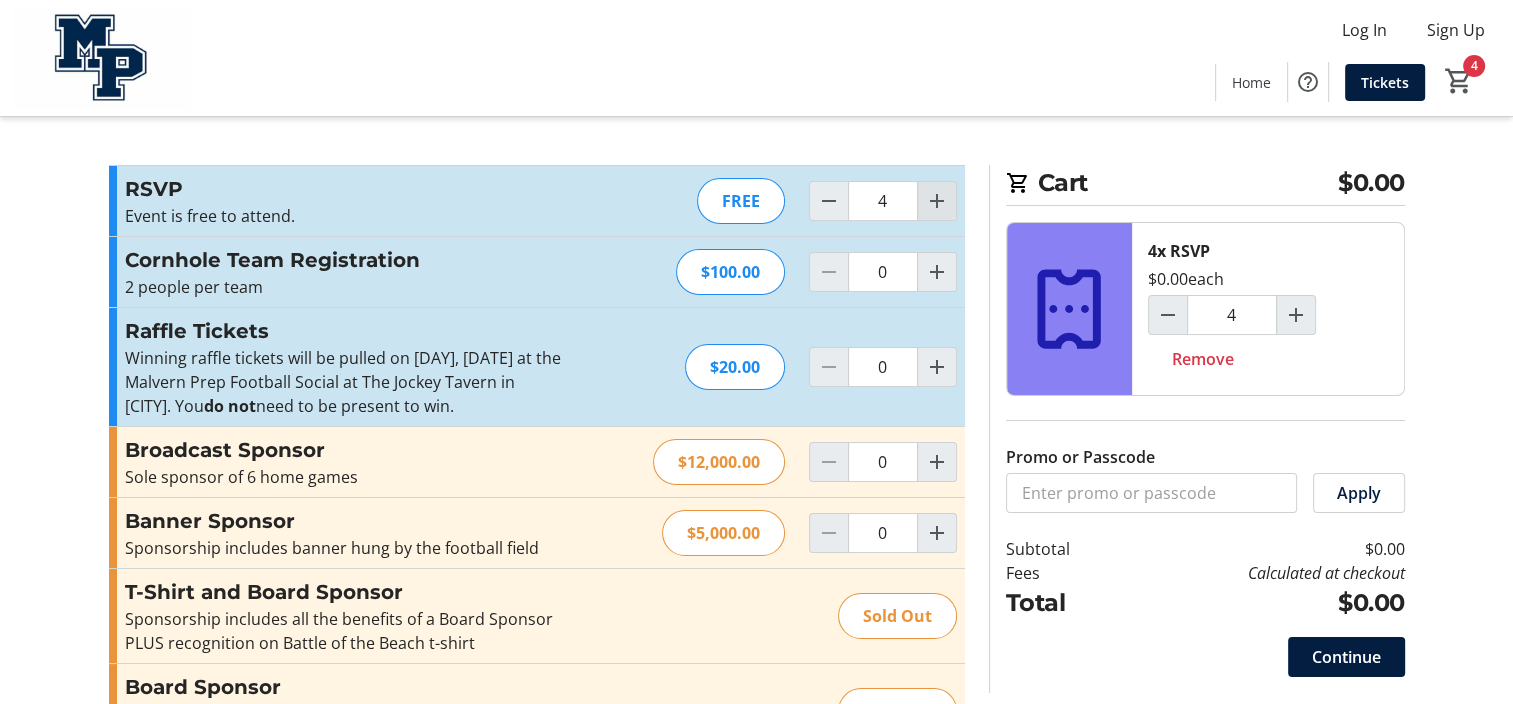 click 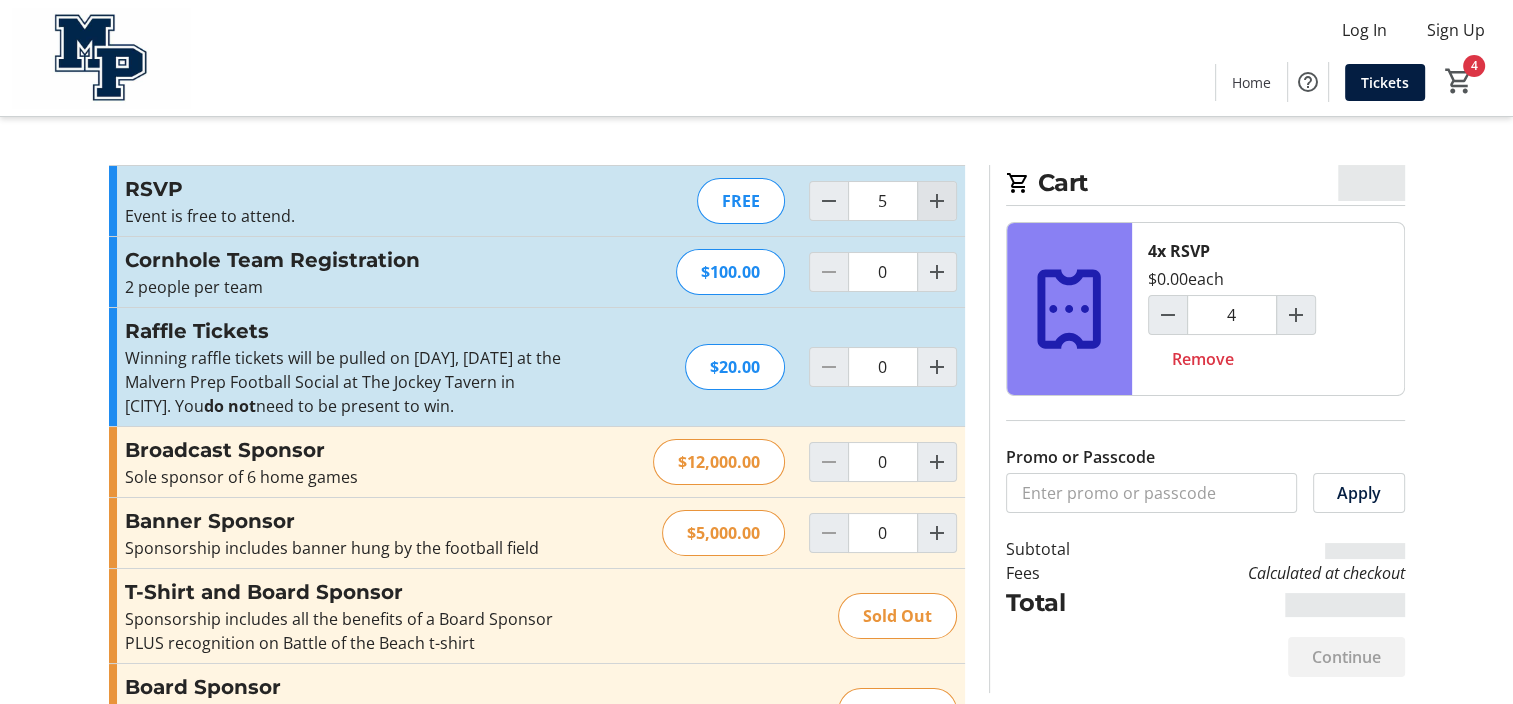 type on "5" 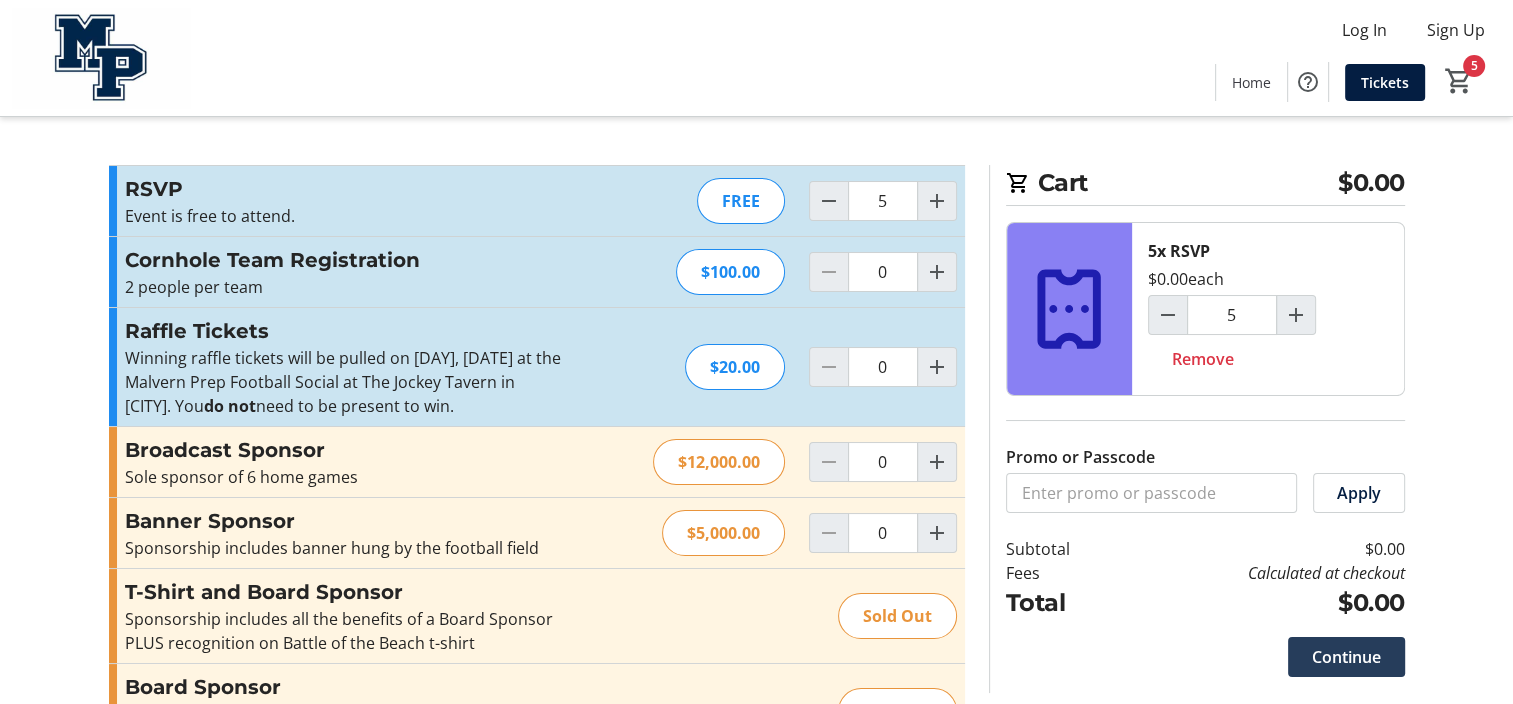 click on "Continue" 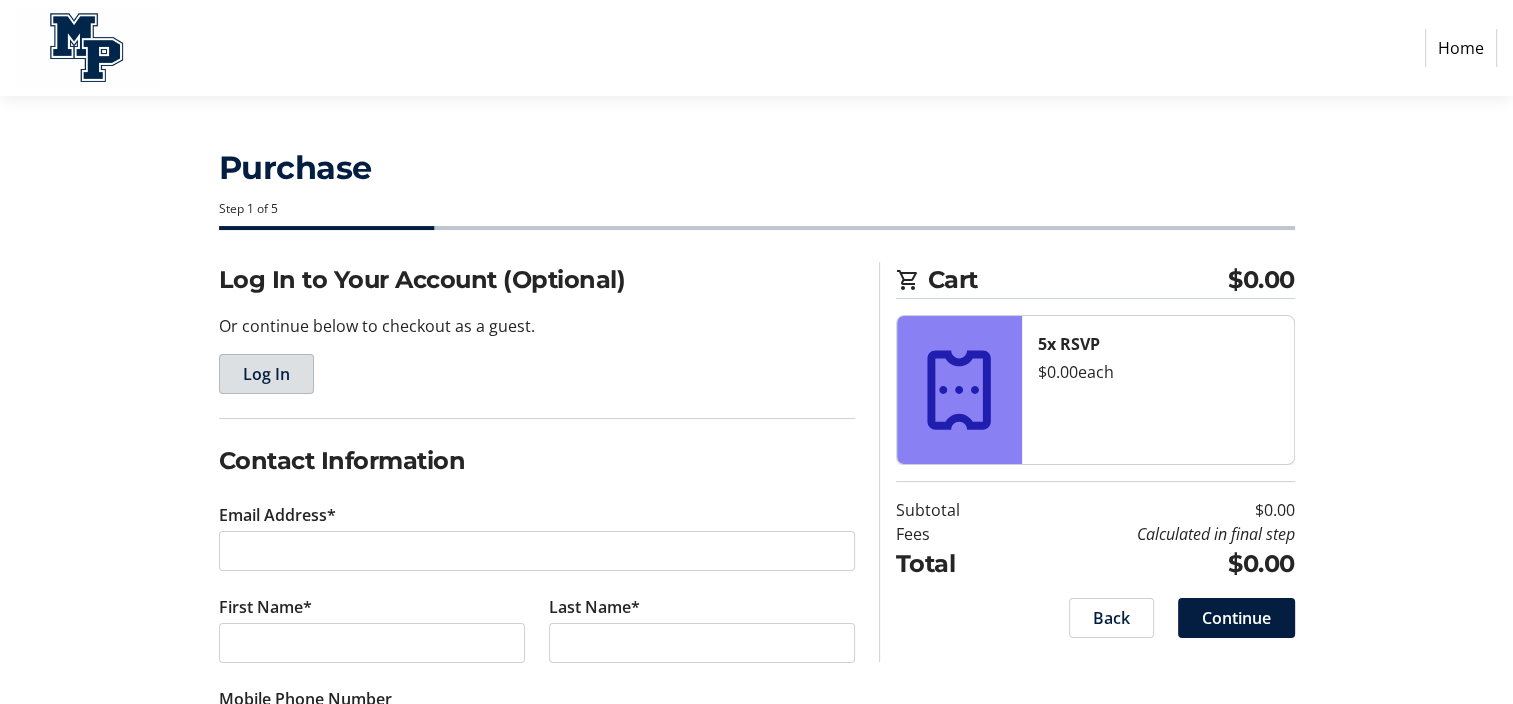 click on "Log In" 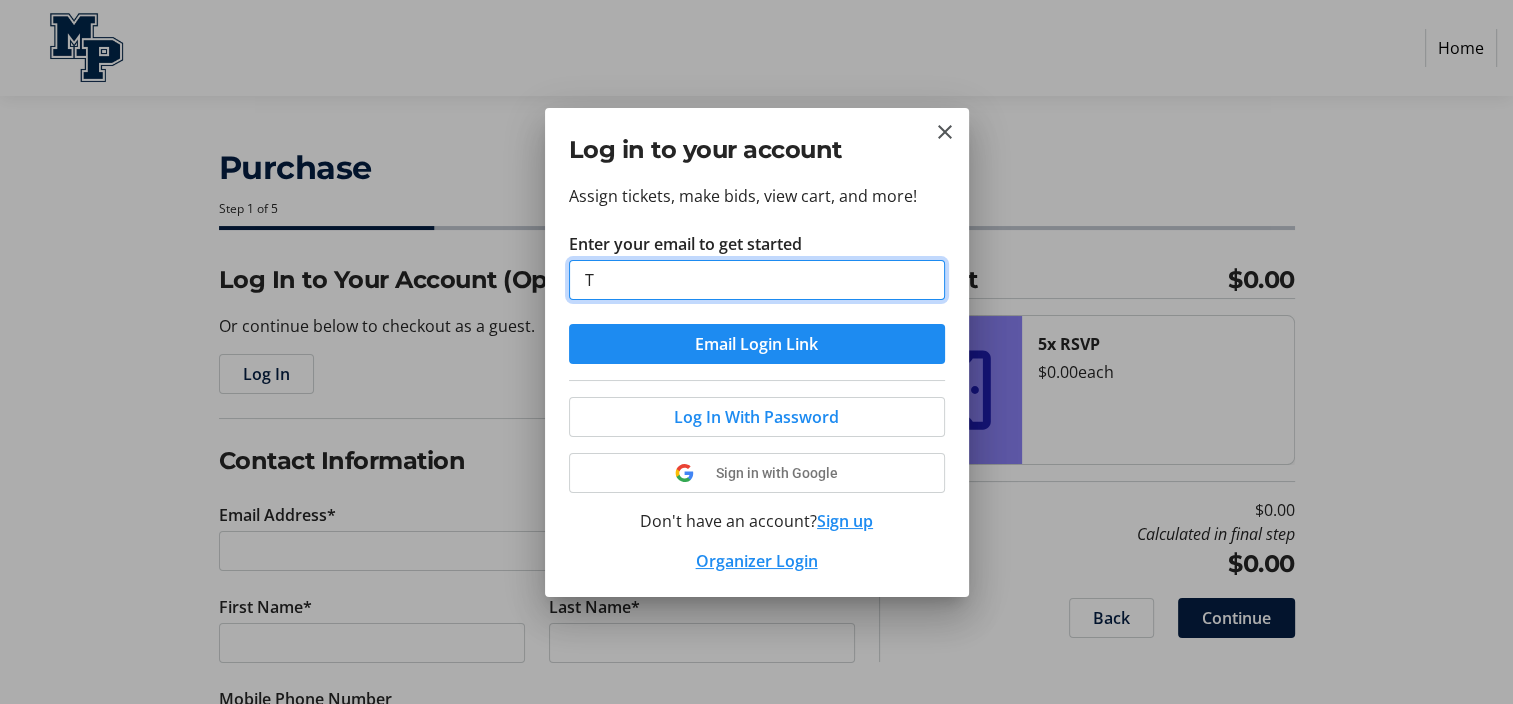type on "[FIRST].[LAST]@[DOMAIN]" 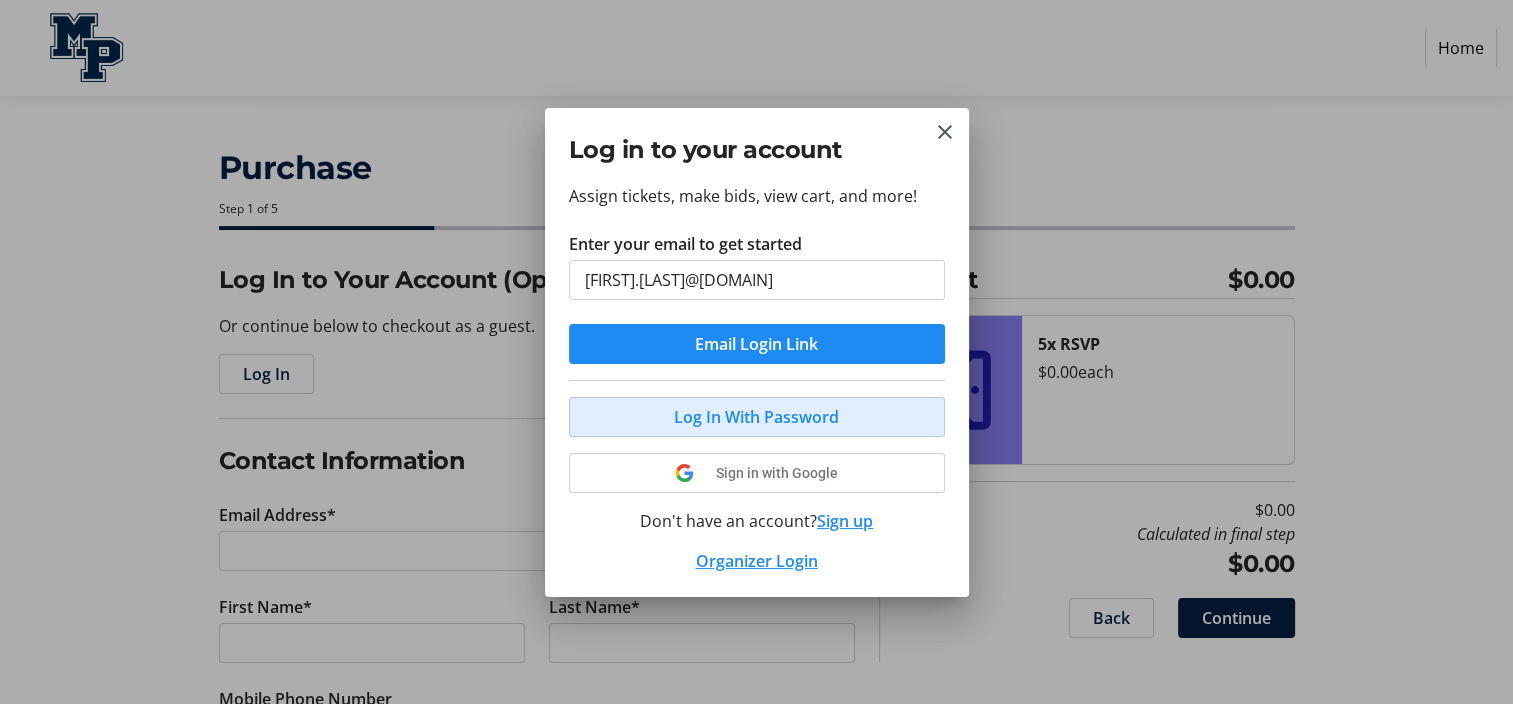 click on "Log In With Password" at bounding box center (756, 417) 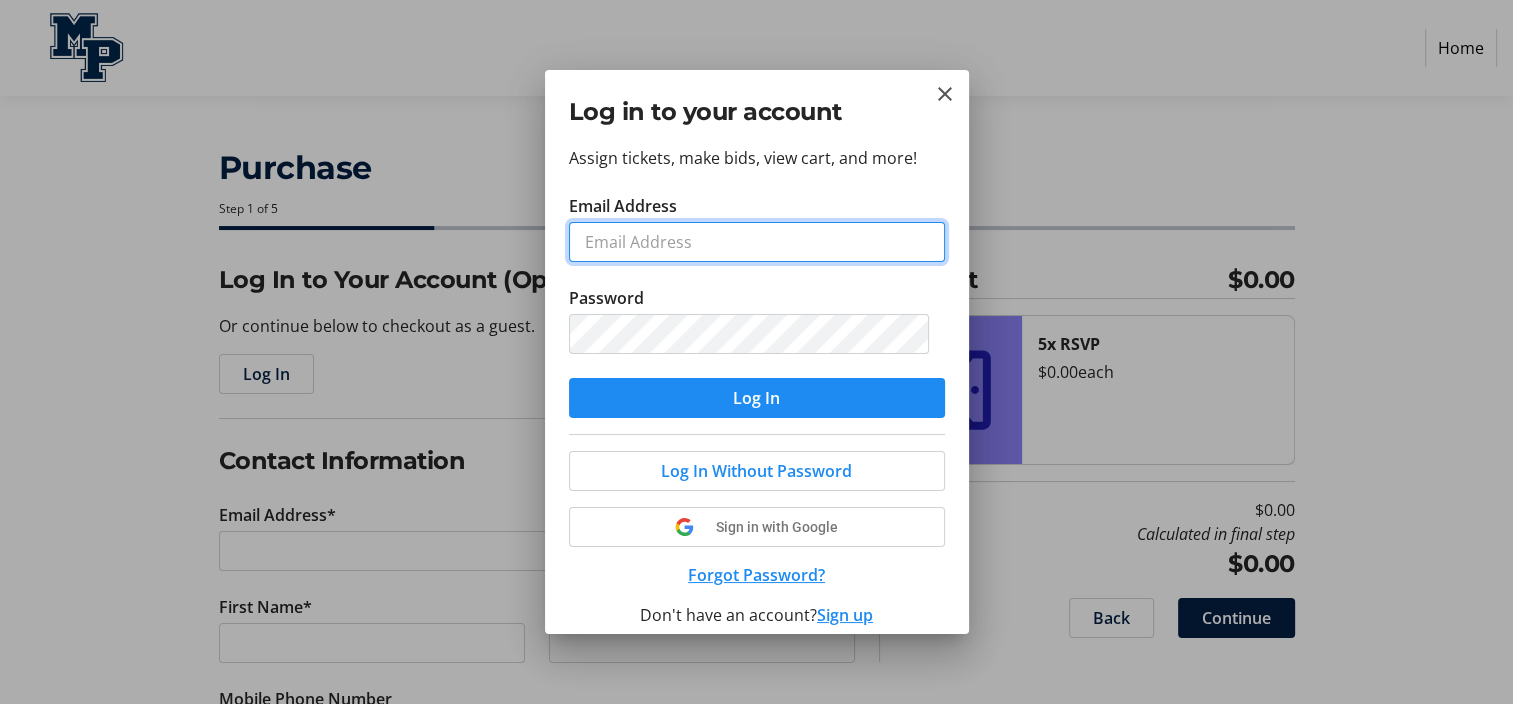 click on "Email Address" at bounding box center [757, 242] 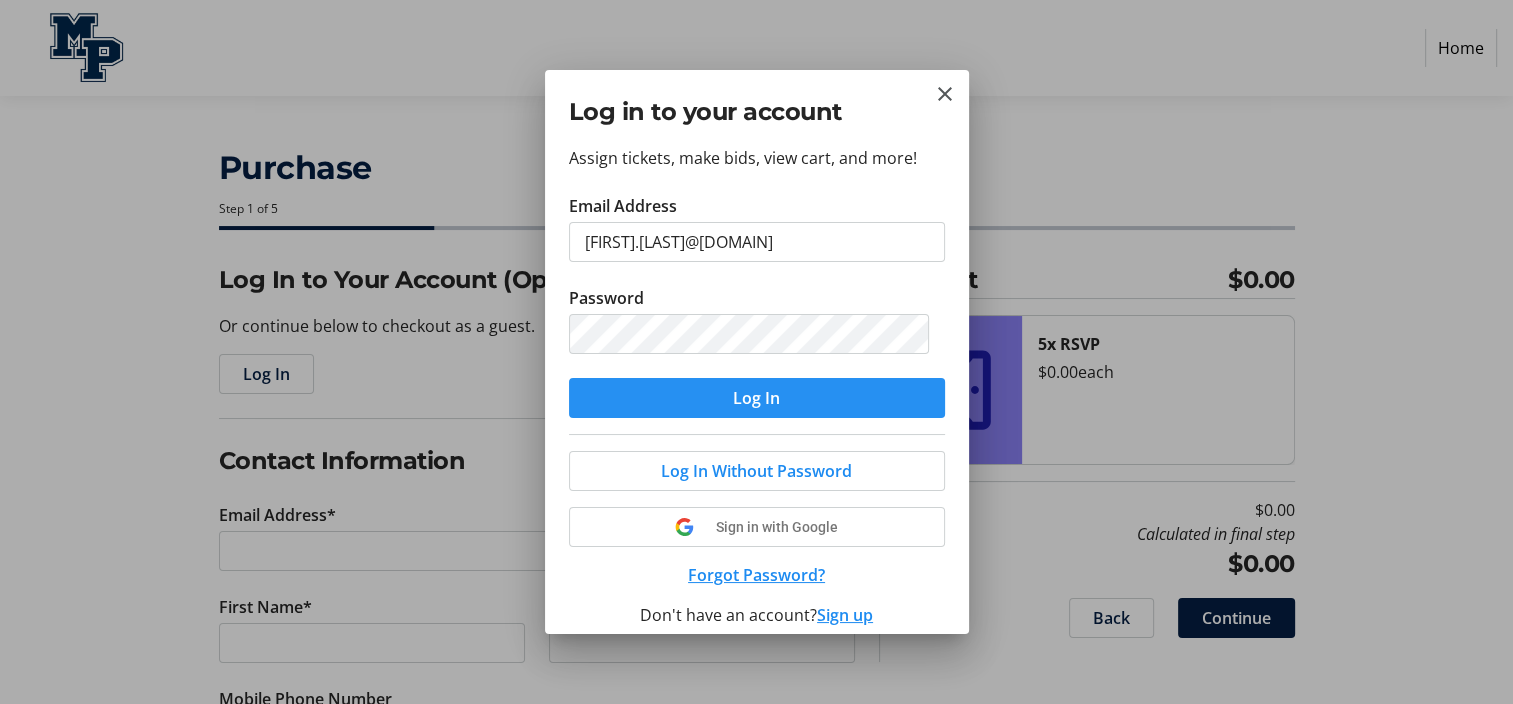 click at bounding box center [757, 398] 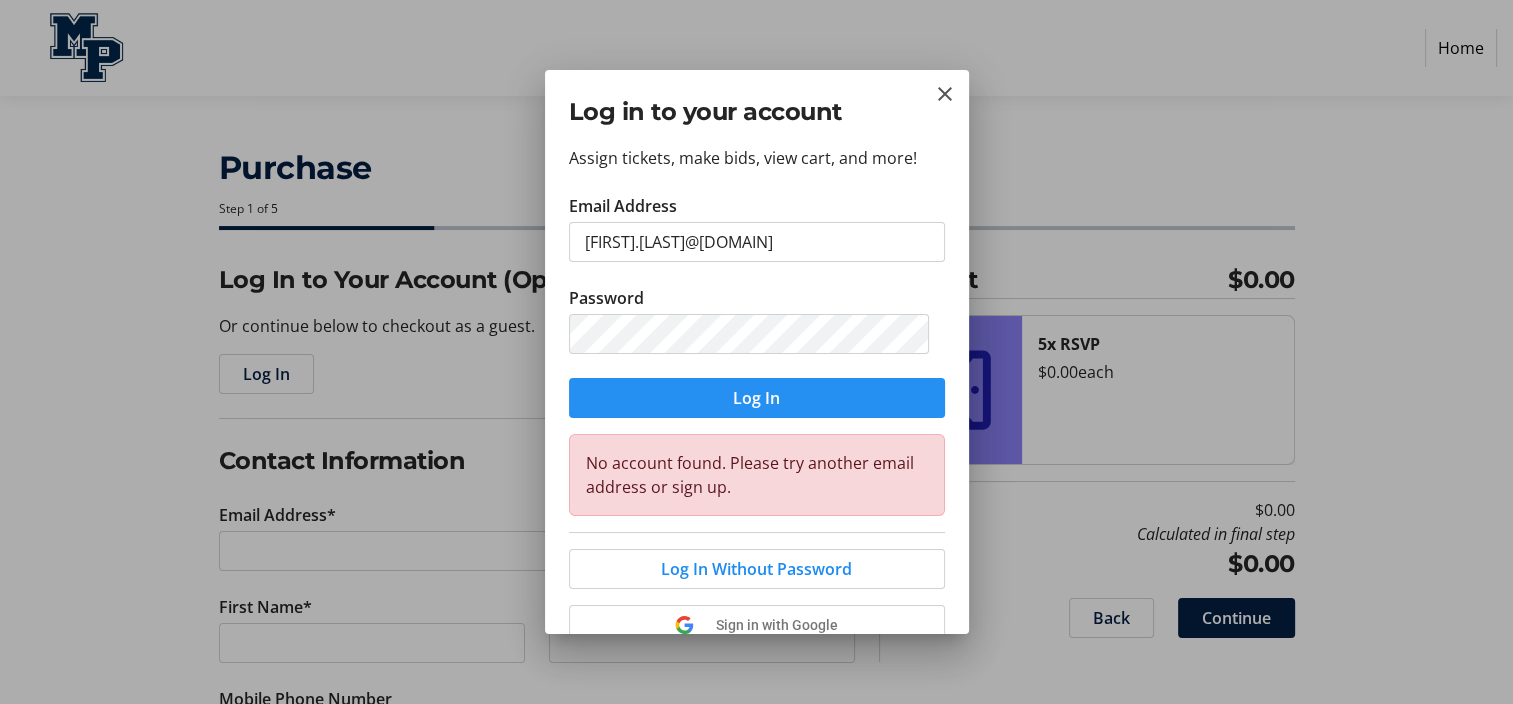 click at bounding box center (757, 398) 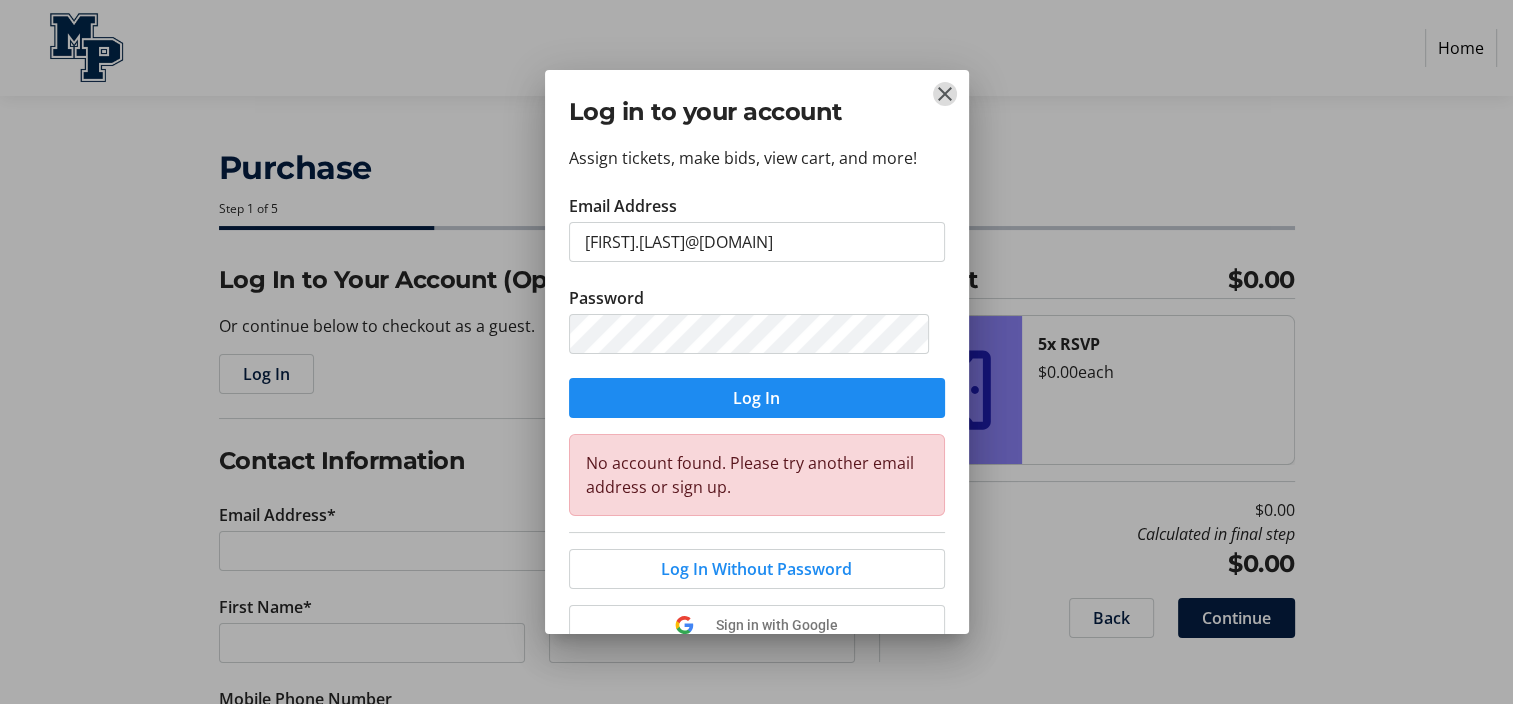 click at bounding box center [945, 94] 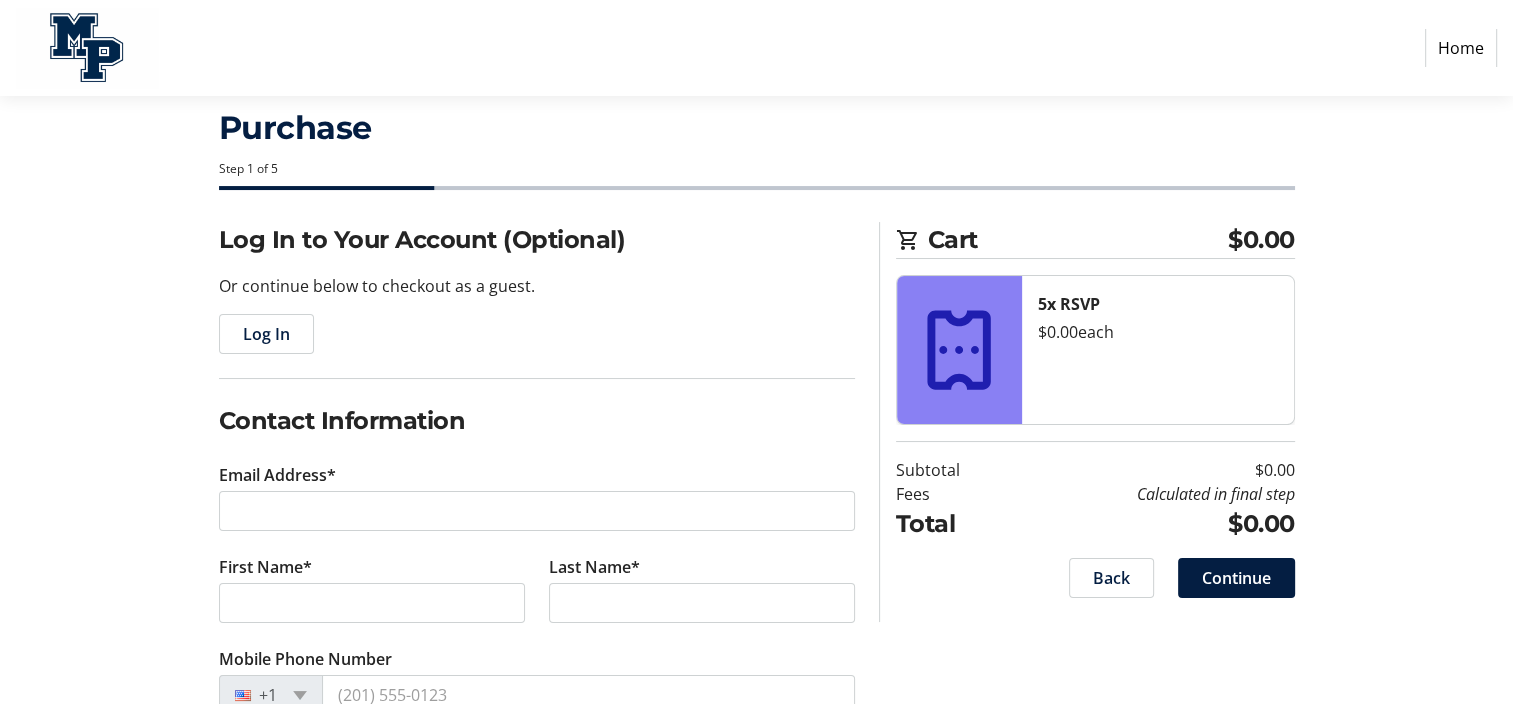 scroll, scrollTop: 97, scrollLeft: 0, axis: vertical 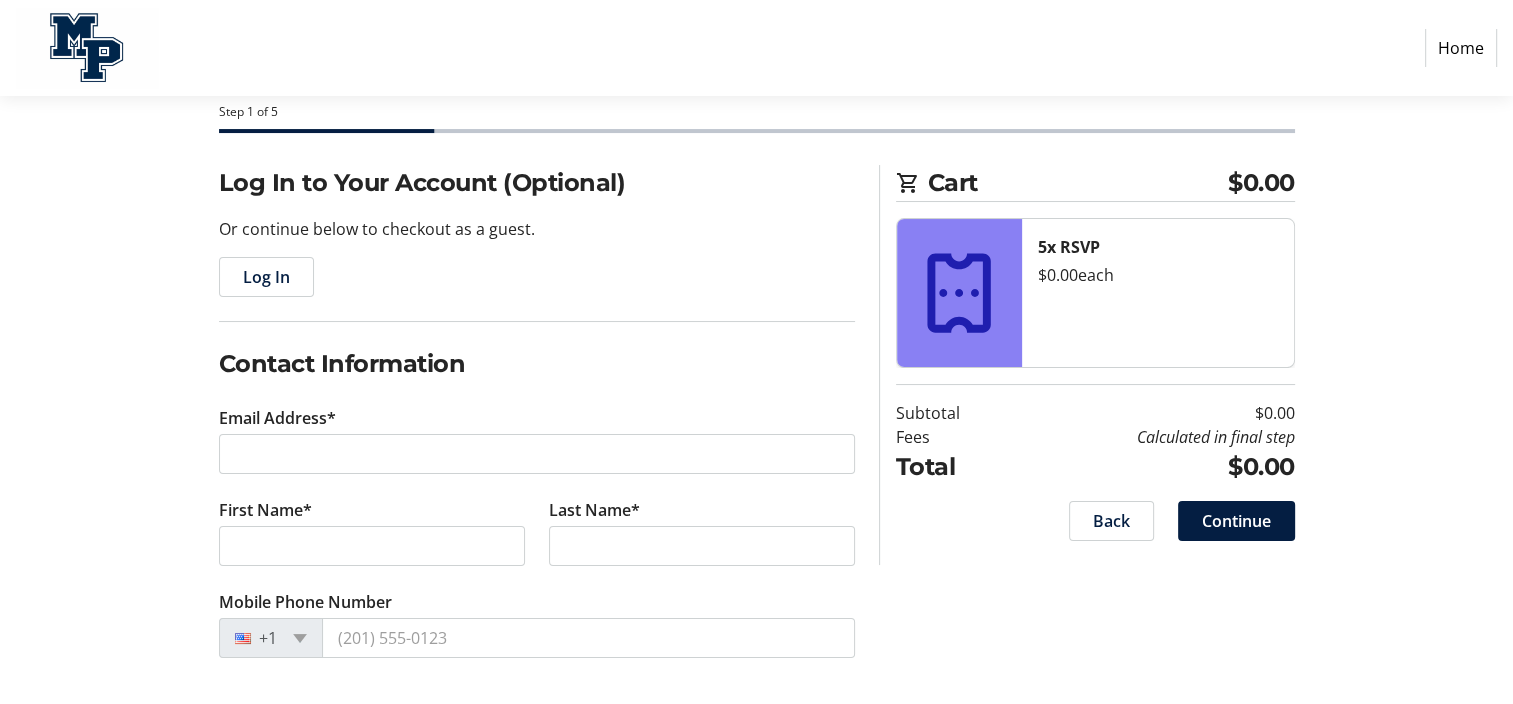 click on "Email Address*" 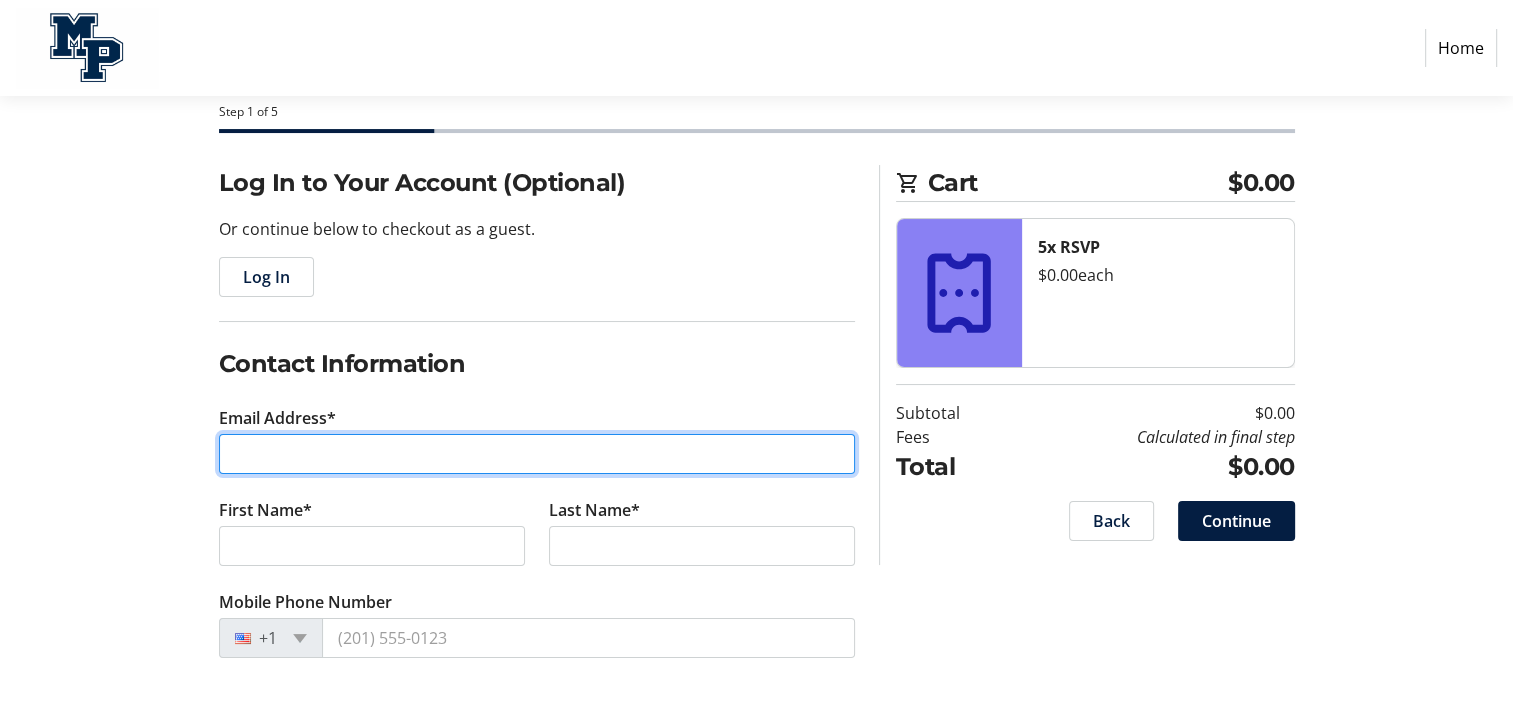 click on "Email Address*" at bounding box center [537, 454] 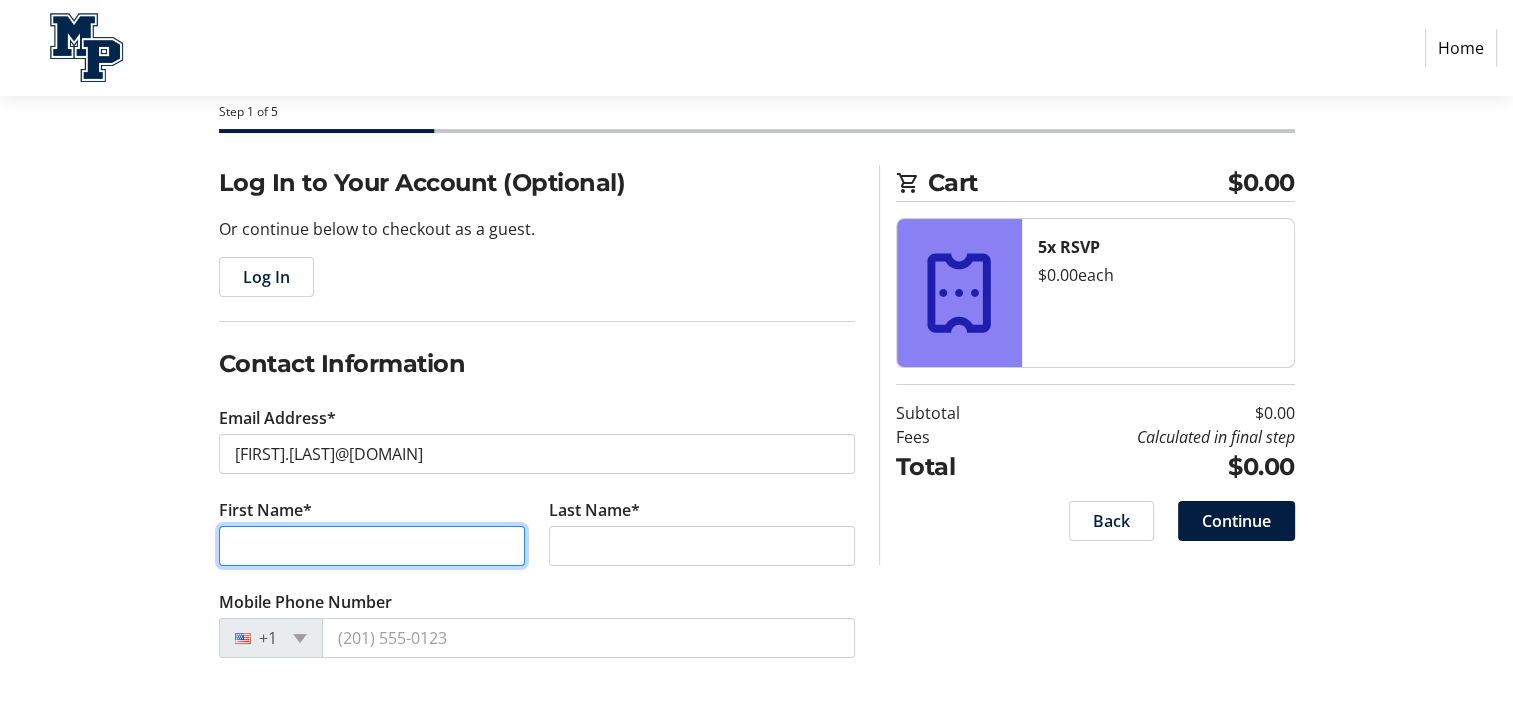 type on "[FIRST]" 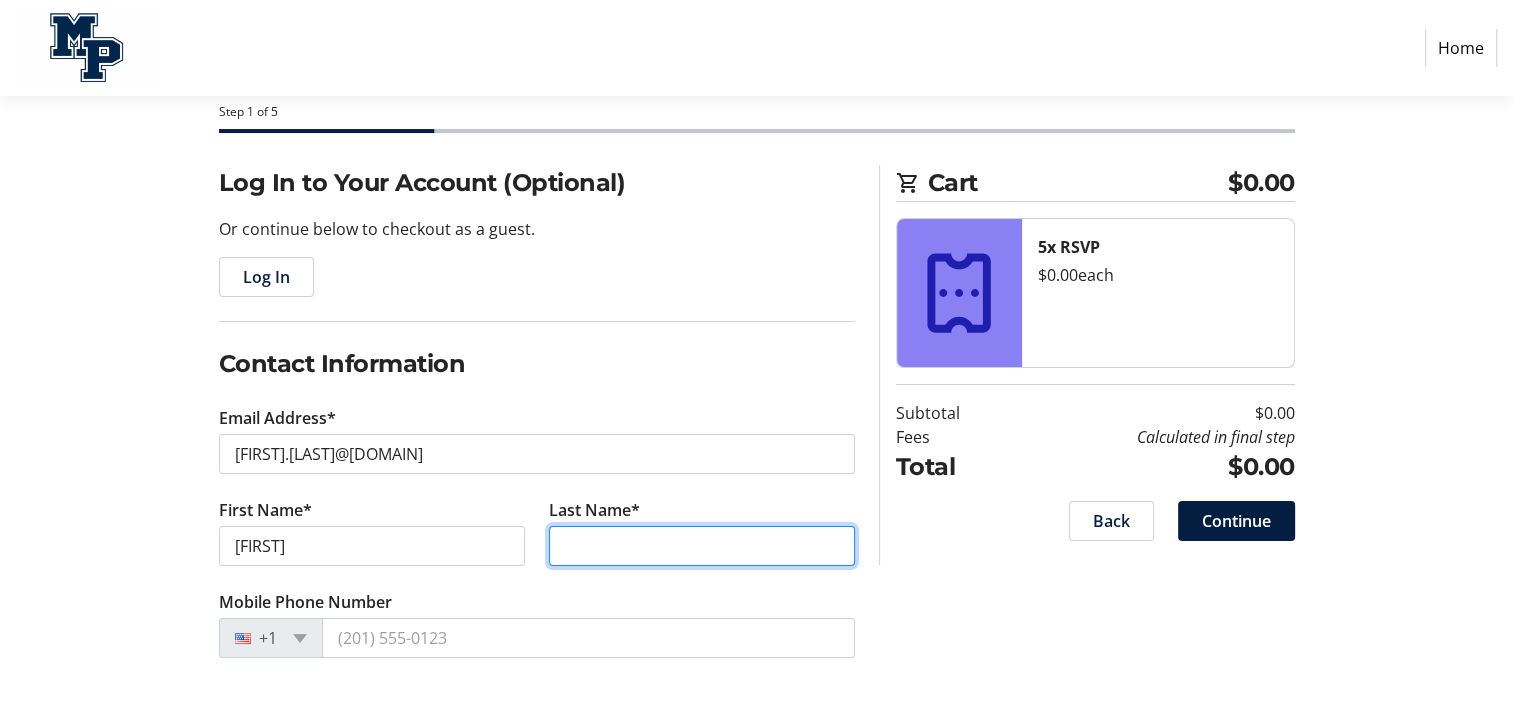 type on "[LAST]" 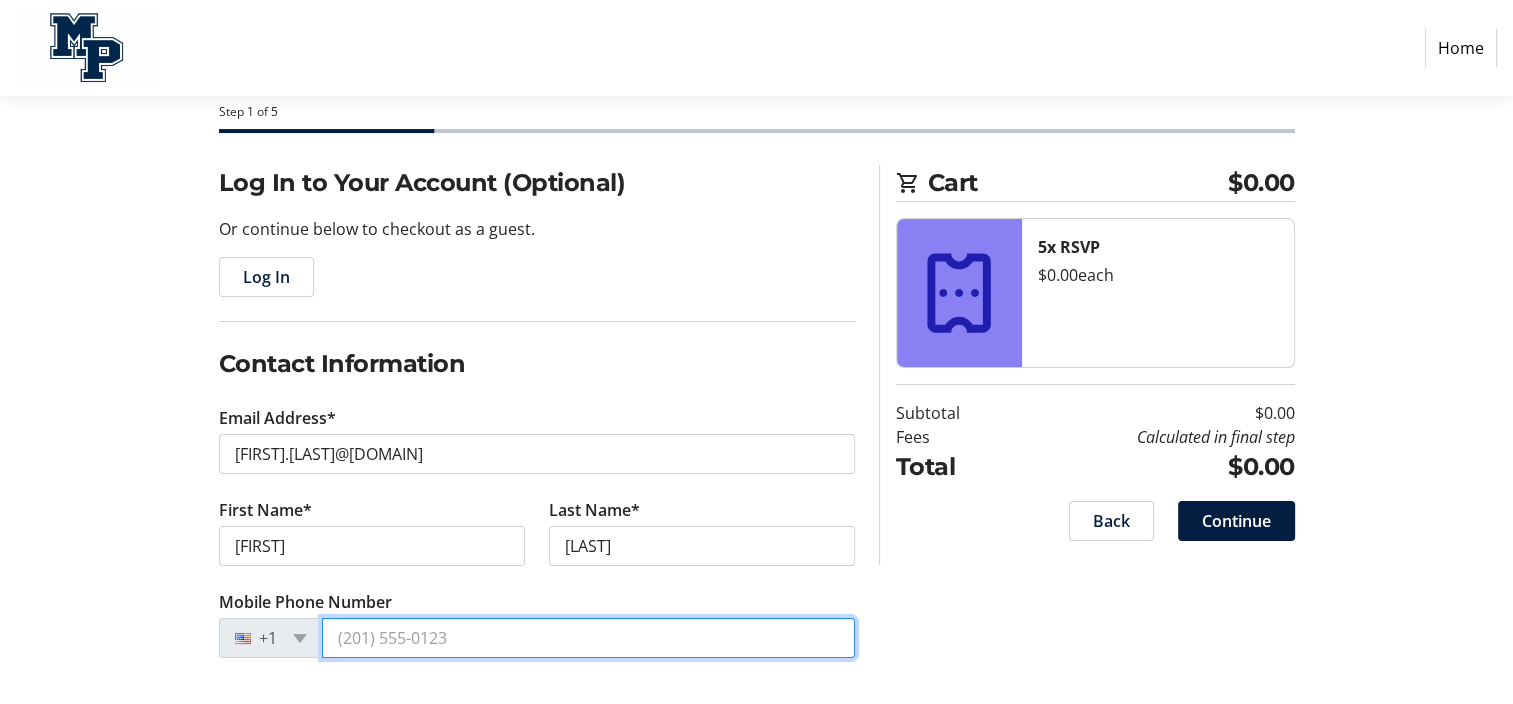 type on "[PHONE]" 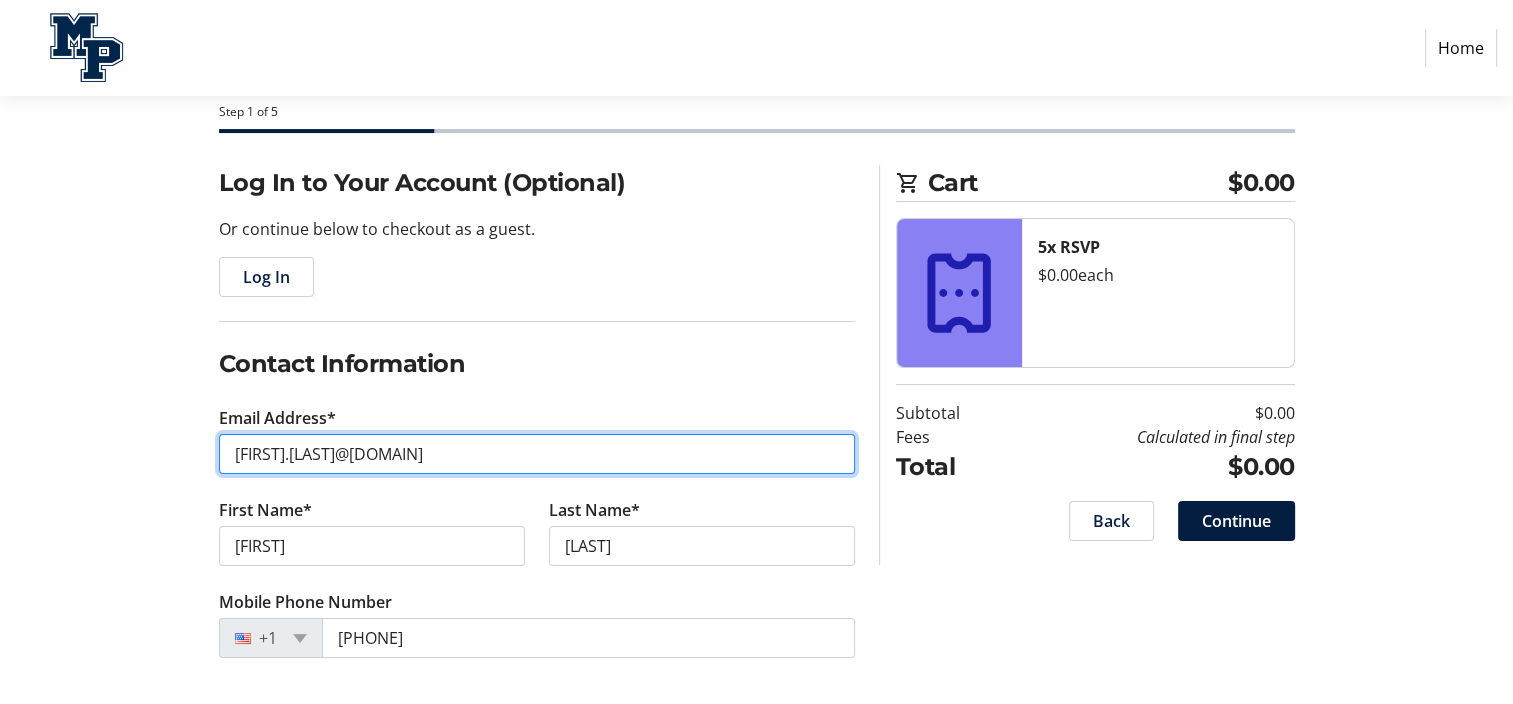 type on "[EMAIL]" 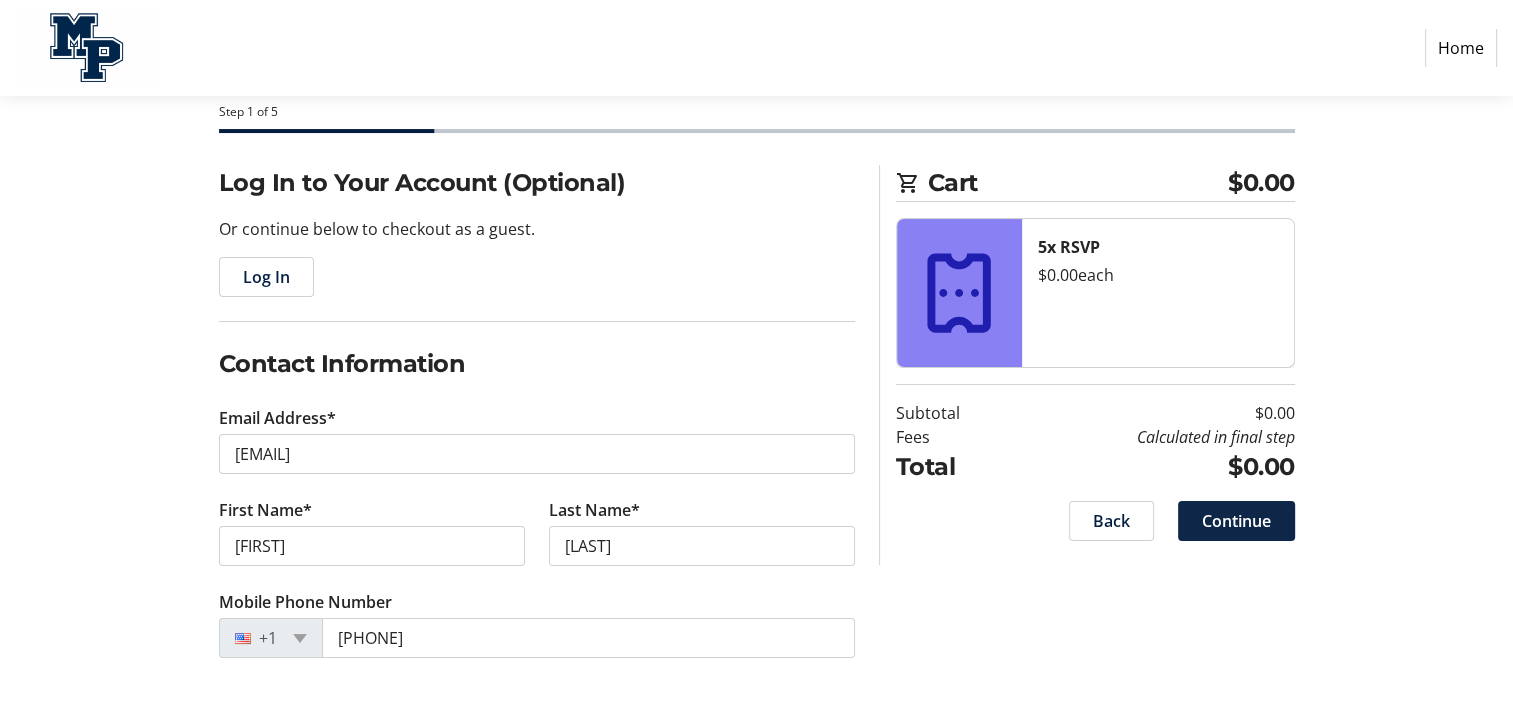click on "Continue" 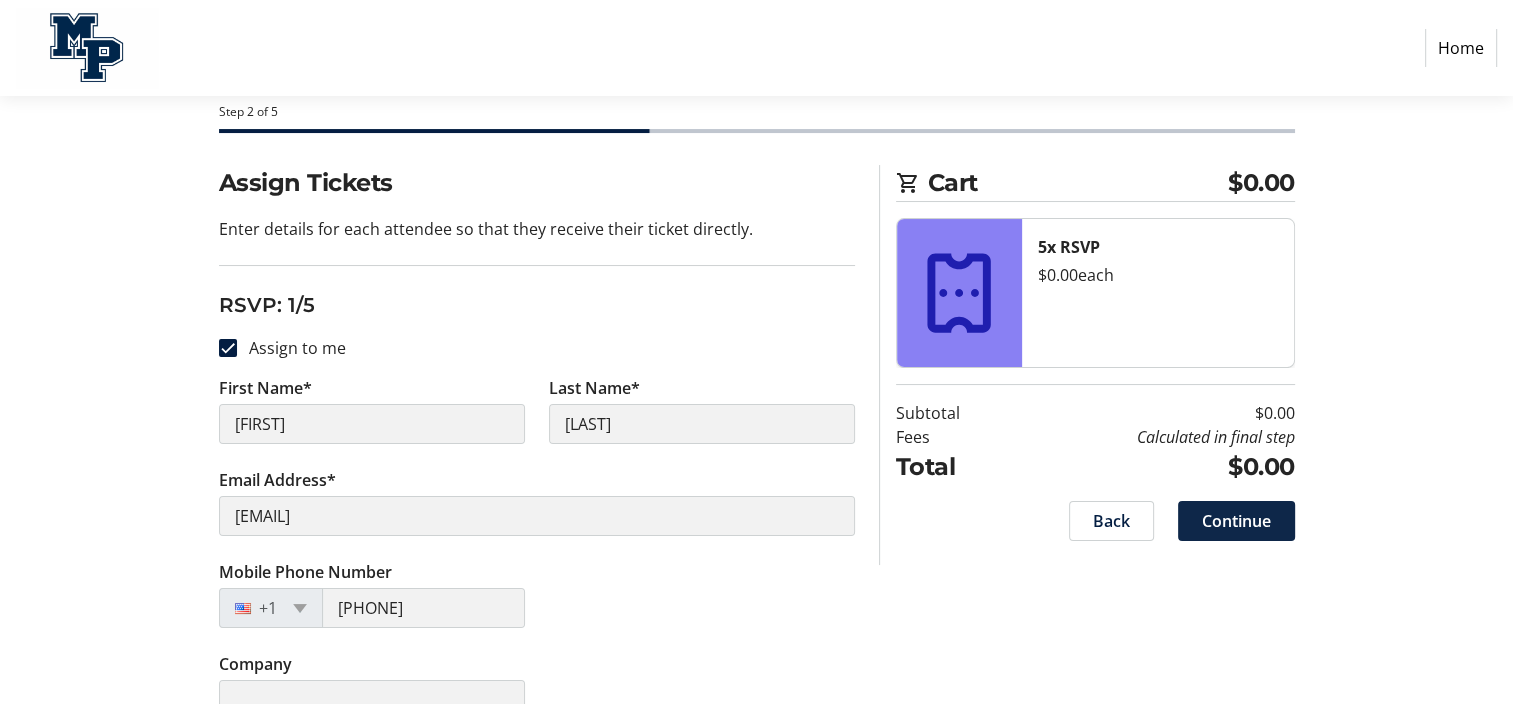 scroll, scrollTop: 0, scrollLeft: 0, axis: both 